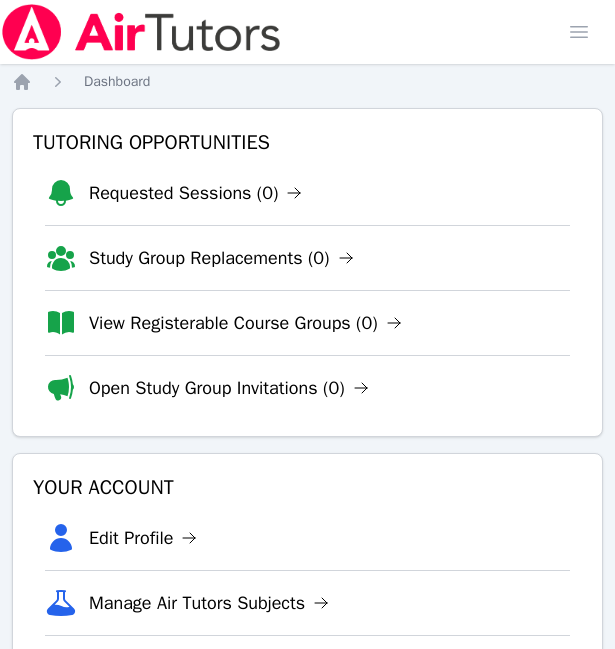 scroll, scrollTop: 0, scrollLeft: 0, axis: both 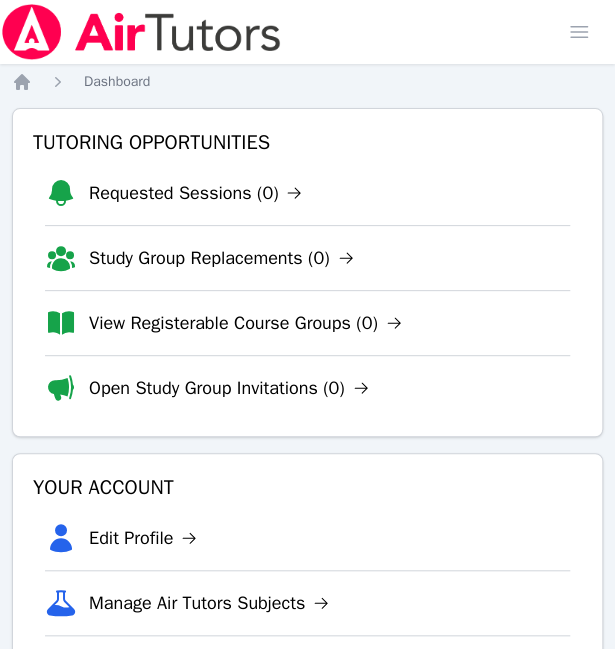 click on "Home Dashboard" at bounding box center [307, 82] 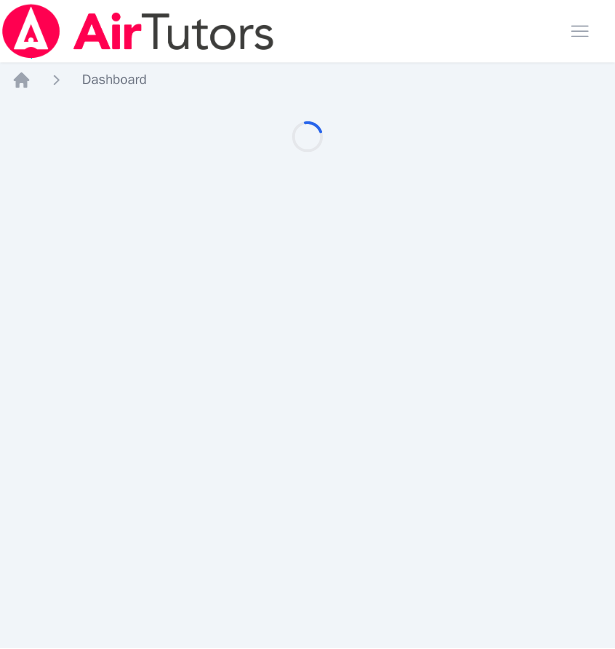 scroll, scrollTop: 0, scrollLeft: 0, axis: both 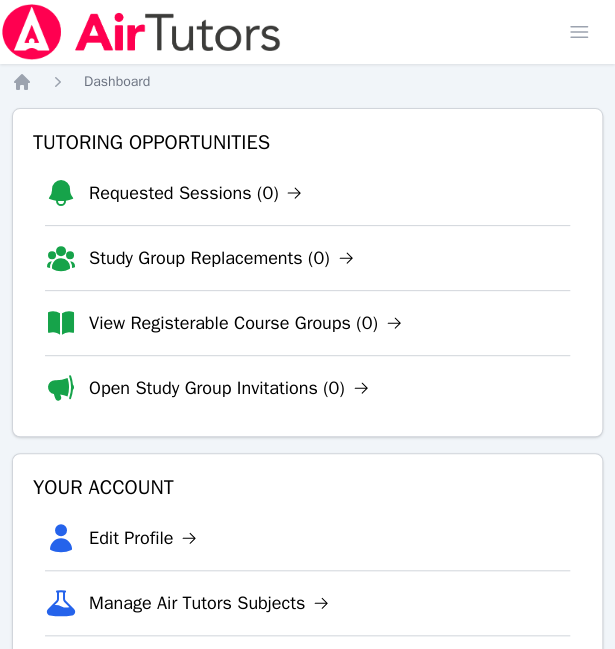click on "Requested Sessions (0)" at bounding box center [195, 193] 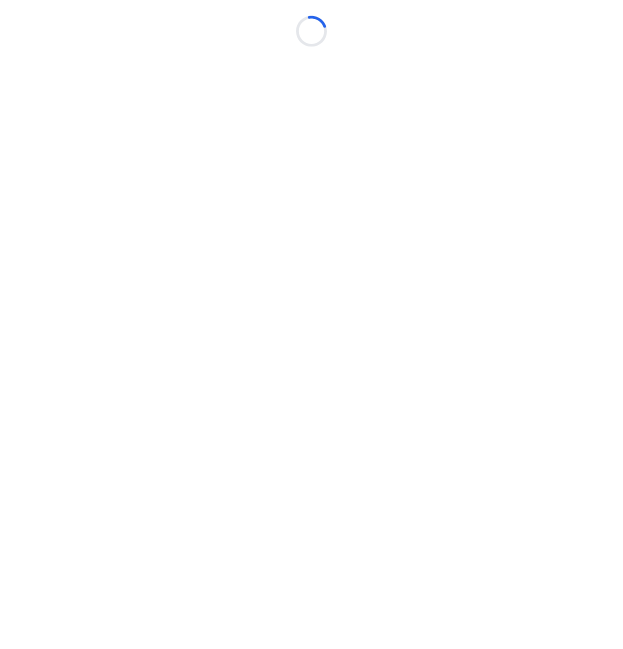 scroll, scrollTop: 0, scrollLeft: 0, axis: both 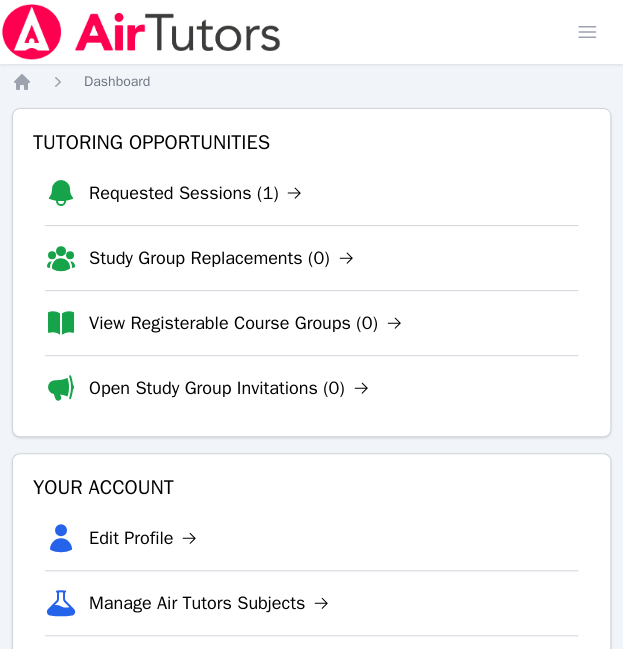 click on "Open user menu [FIRST] [LAST] Open main menu Home Dashboard Tutoring Opportunities Requested Sessions (1)   Study Group Replacements (0)   View Registerable Course Groups (0)   Open Study Group Invitations (0)   Your Account Edit Profile   Manage Air Tutors Subjects   View Expenses   Link Your Google Calendar   Quick Links Tutor Playbook Open Miro Upcoming Sessions No scheduled sessions" at bounding box center [311, 478] 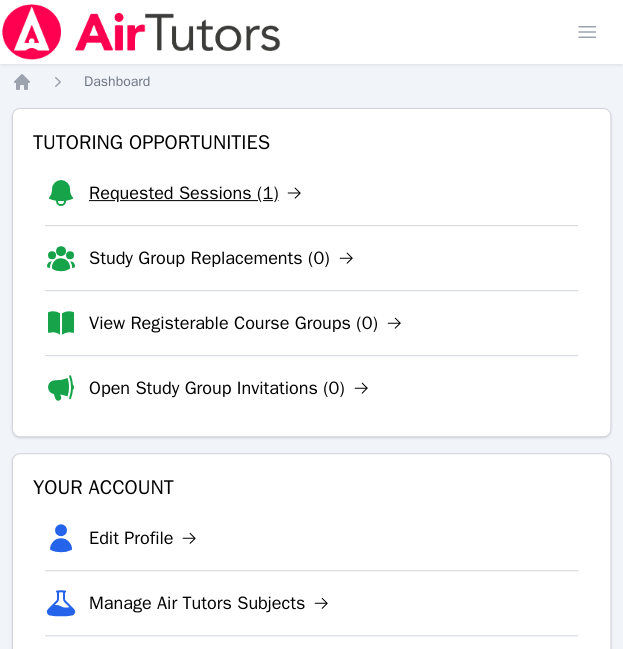 click on "Requested Sessions (1)" at bounding box center [195, 193] 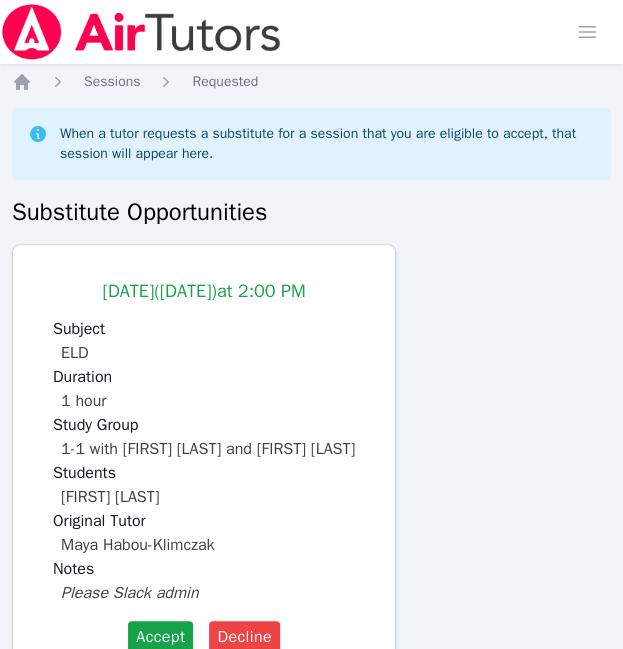 scroll, scrollTop: 36, scrollLeft: 0, axis: vertical 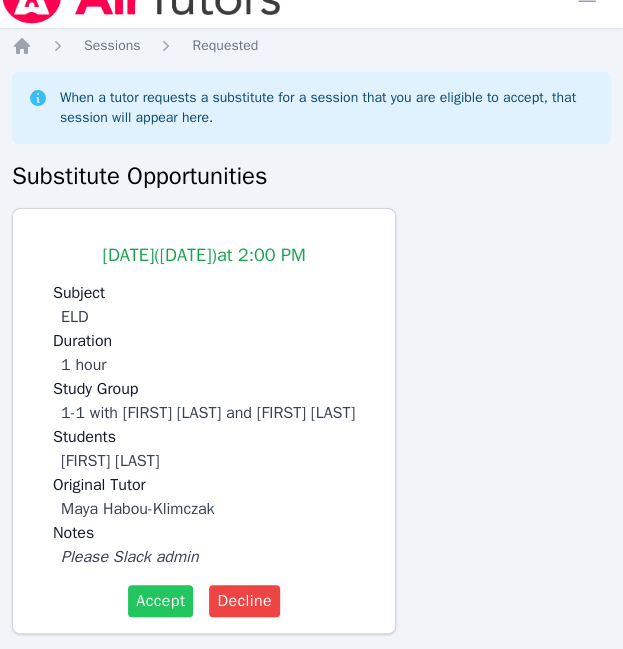 click on "Accept" at bounding box center [160, 601] 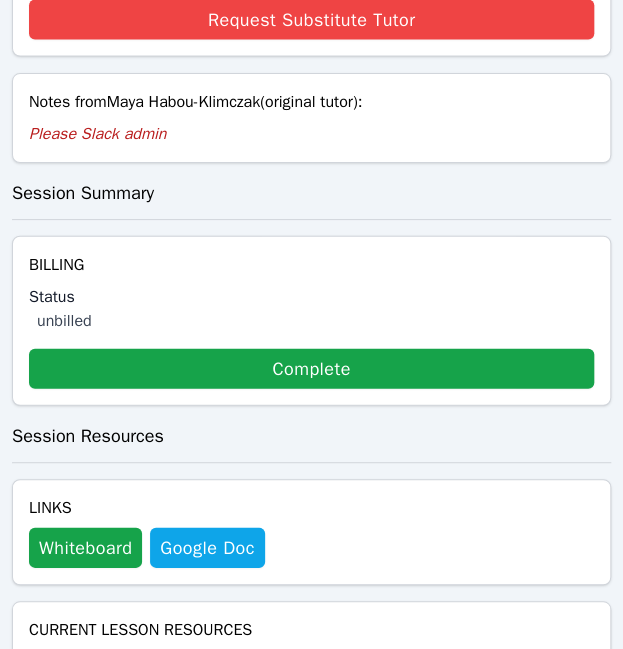 scroll, scrollTop: 1084, scrollLeft: 0, axis: vertical 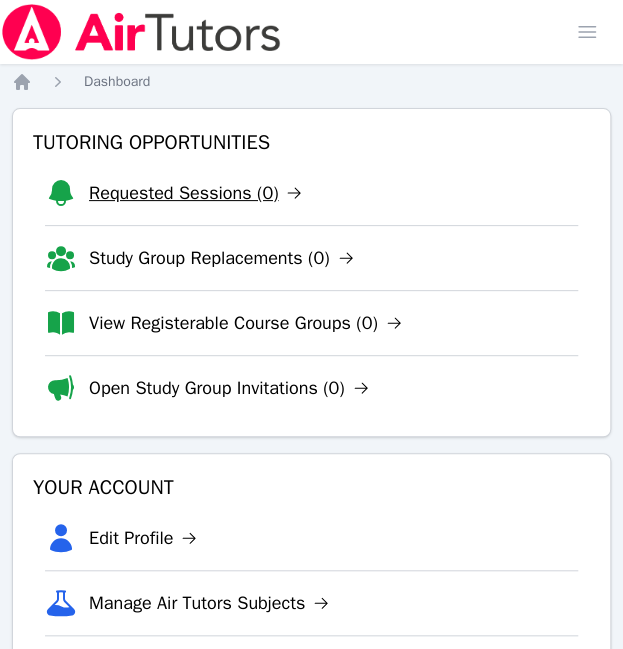 click on "Requested Sessions (0)" at bounding box center [195, 193] 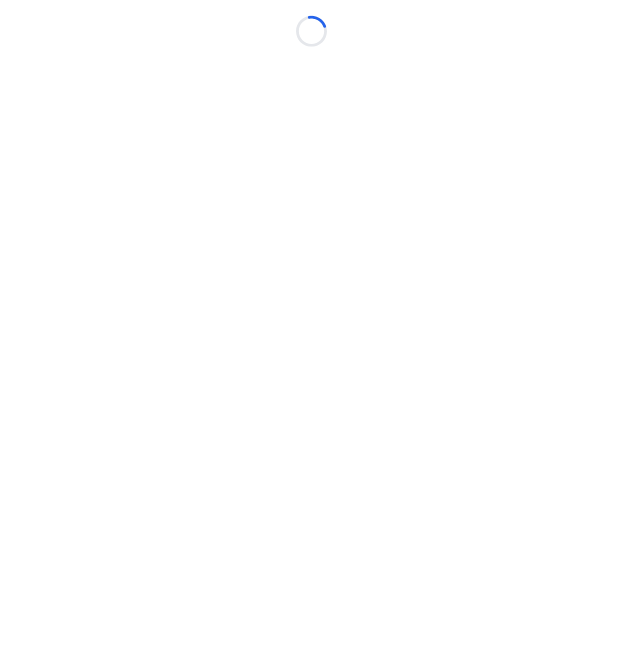 scroll, scrollTop: 0, scrollLeft: 0, axis: both 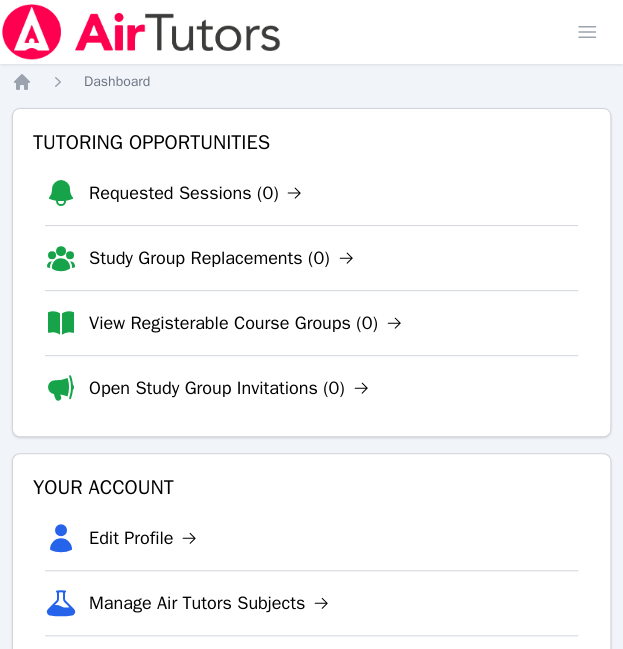 click at bounding box center (141, 32) 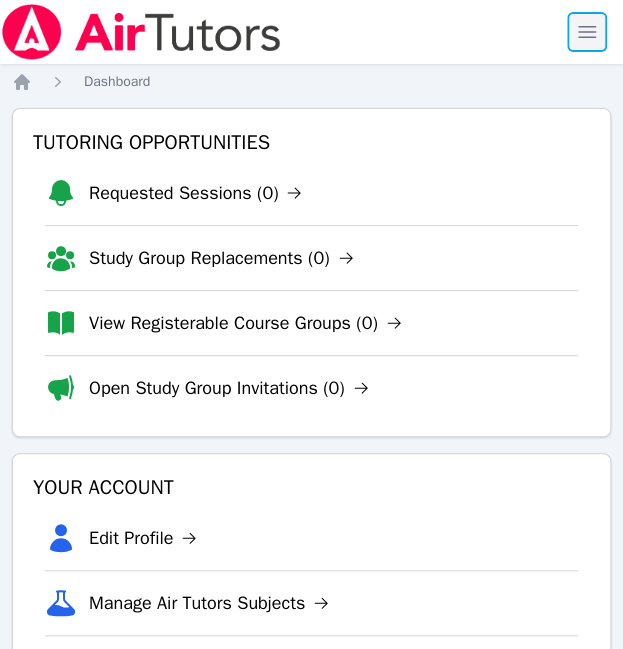 click at bounding box center (587, 32) 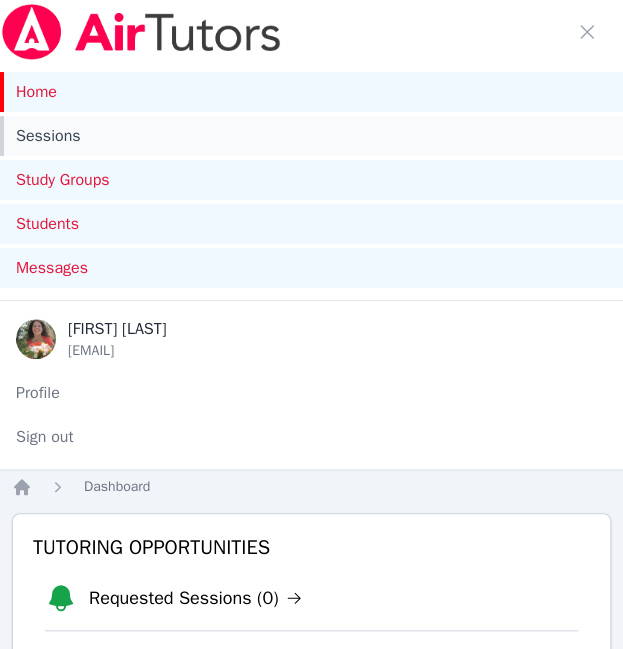 click on "Sessions" at bounding box center (311, 136) 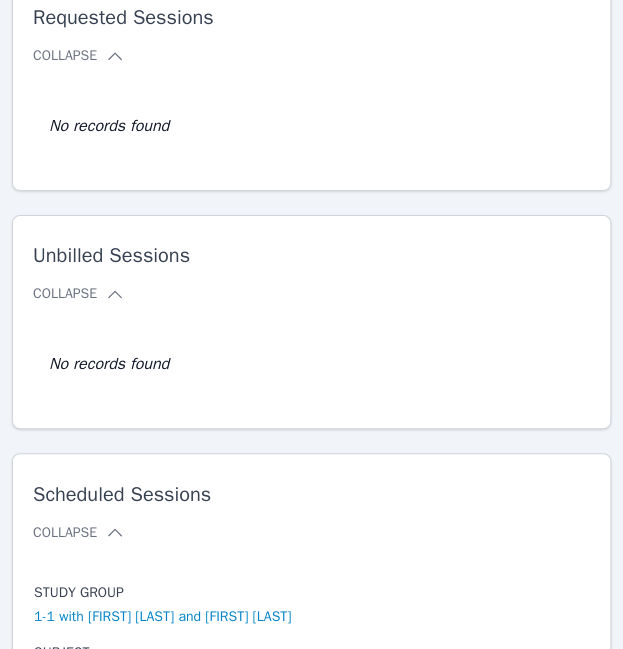 scroll, scrollTop: 384, scrollLeft: 0, axis: vertical 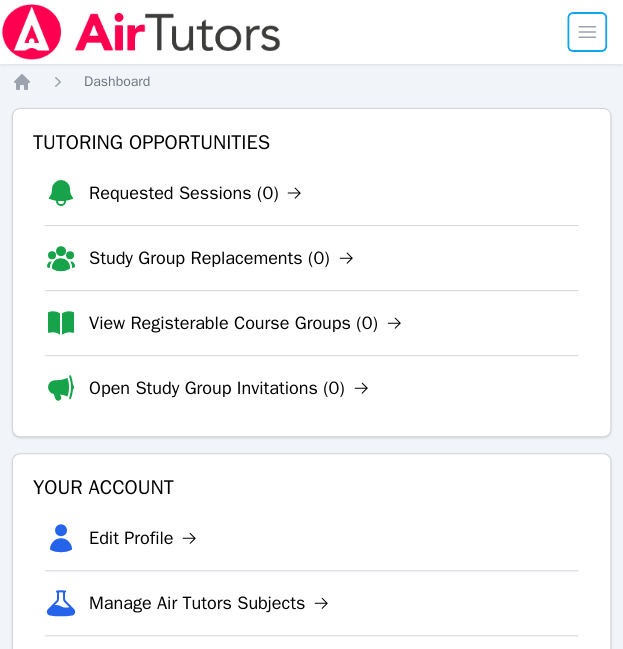 click at bounding box center (587, 32) 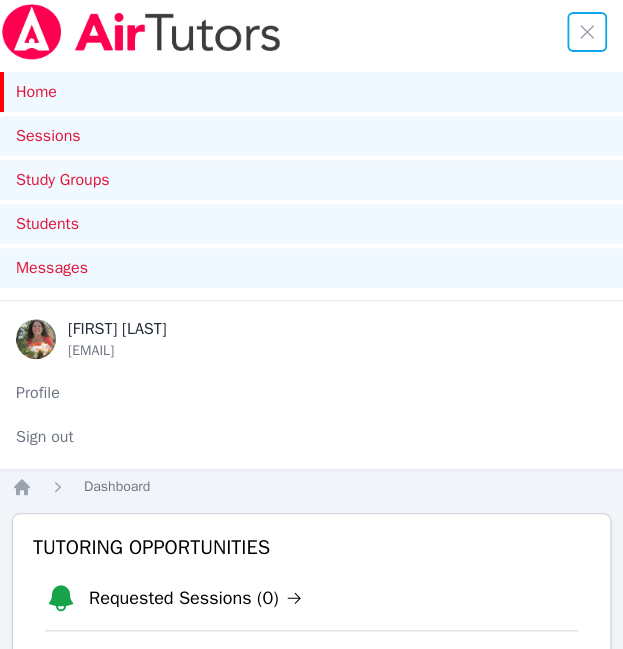 click at bounding box center [587, 32] 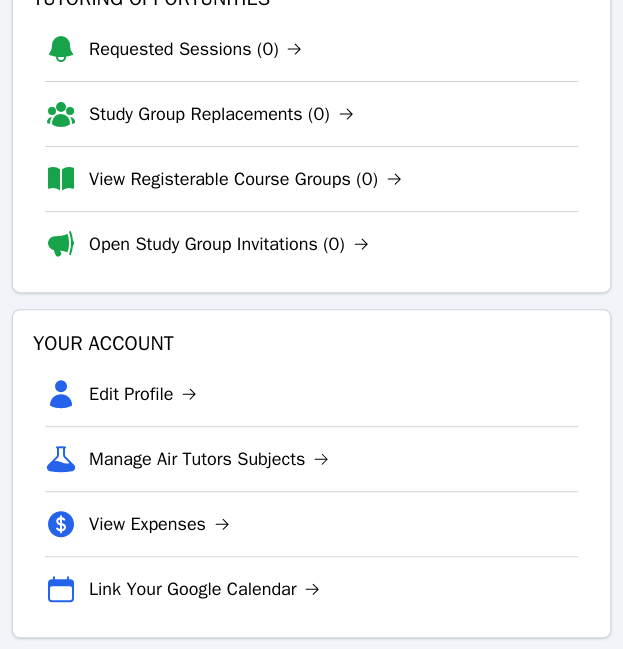 scroll, scrollTop: 145, scrollLeft: 0, axis: vertical 